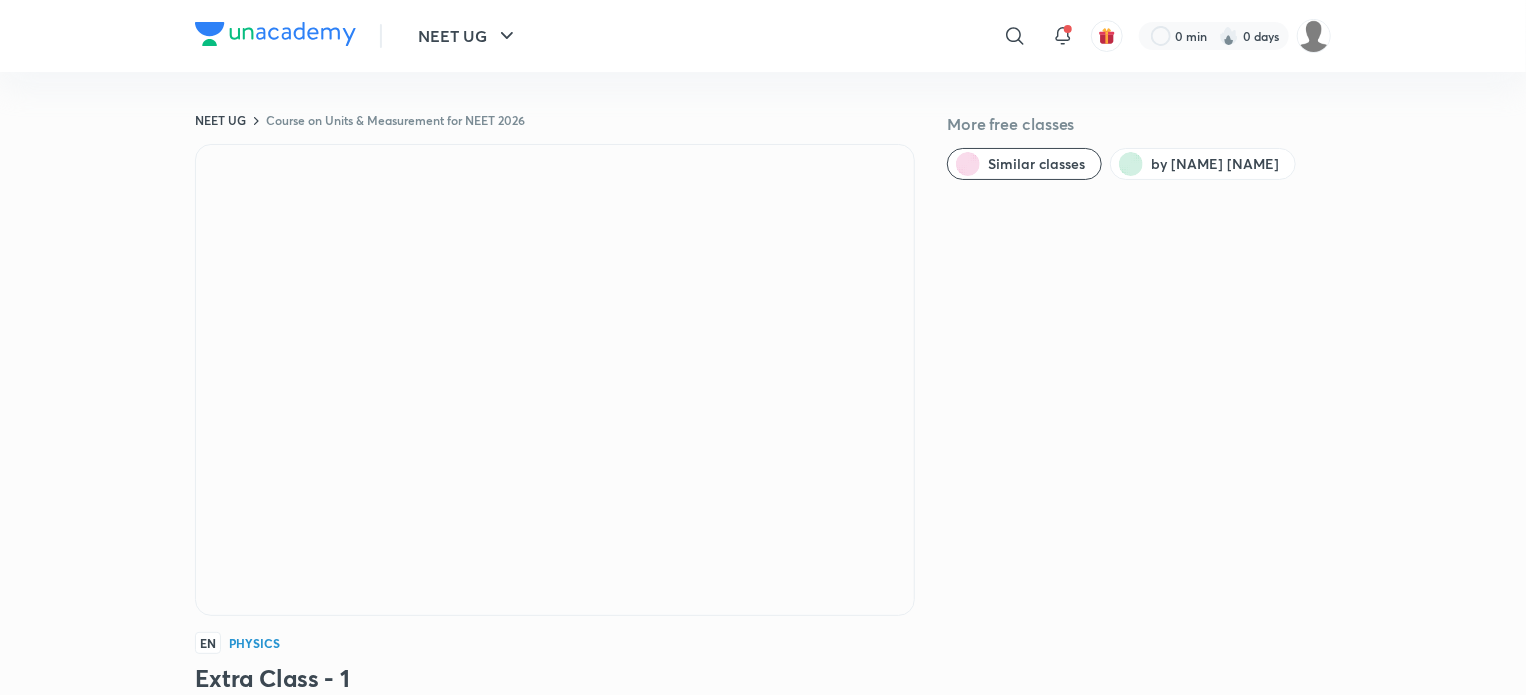 scroll, scrollTop: 1203, scrollLeft: 0, axis: vertical 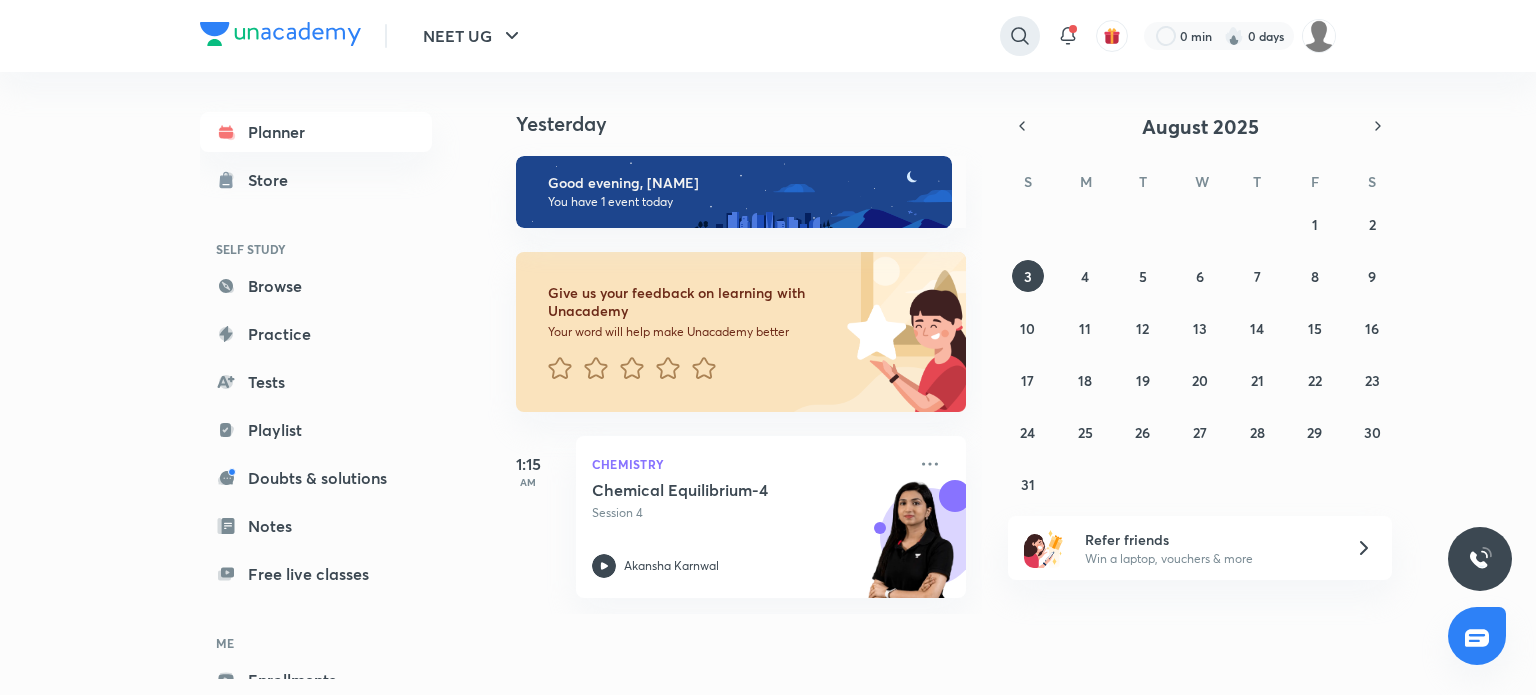 click 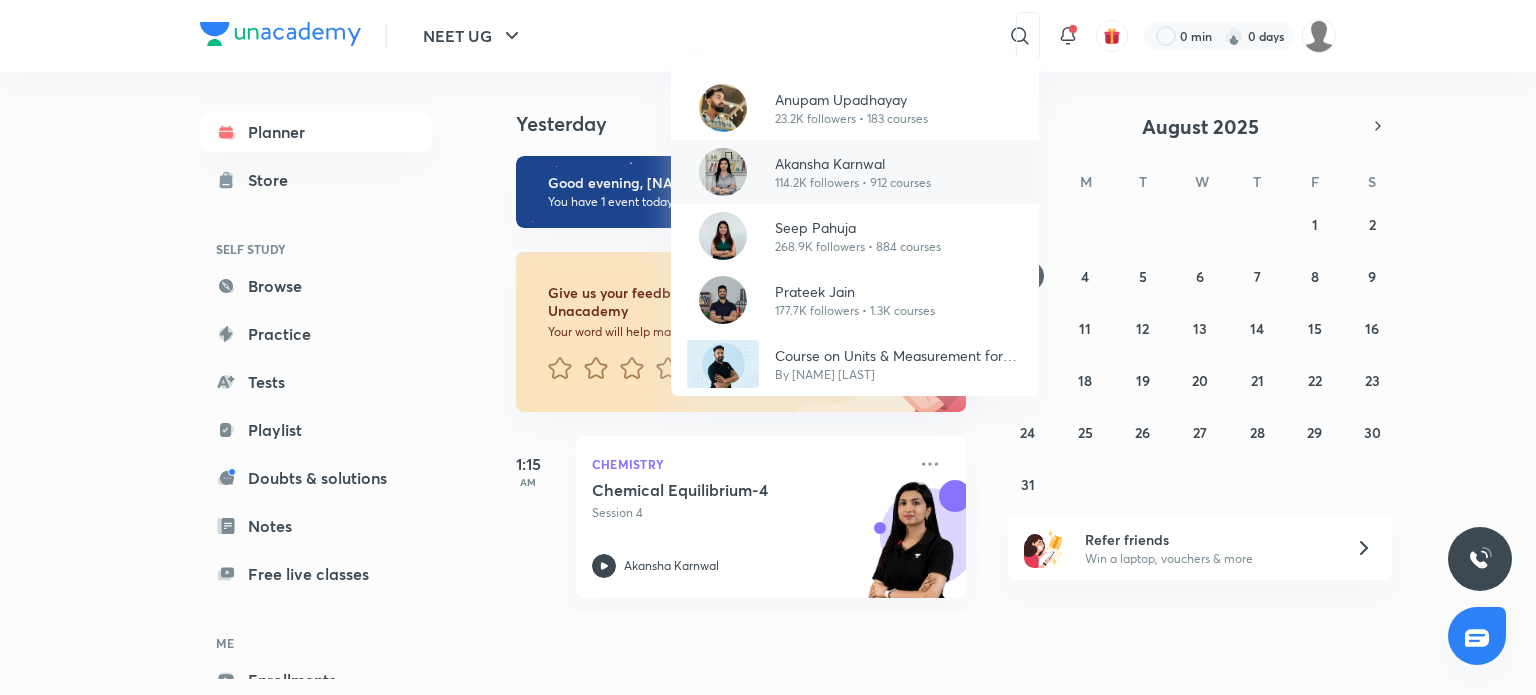 click on "Akansha Karnwal" at bounding box center (853, 163) 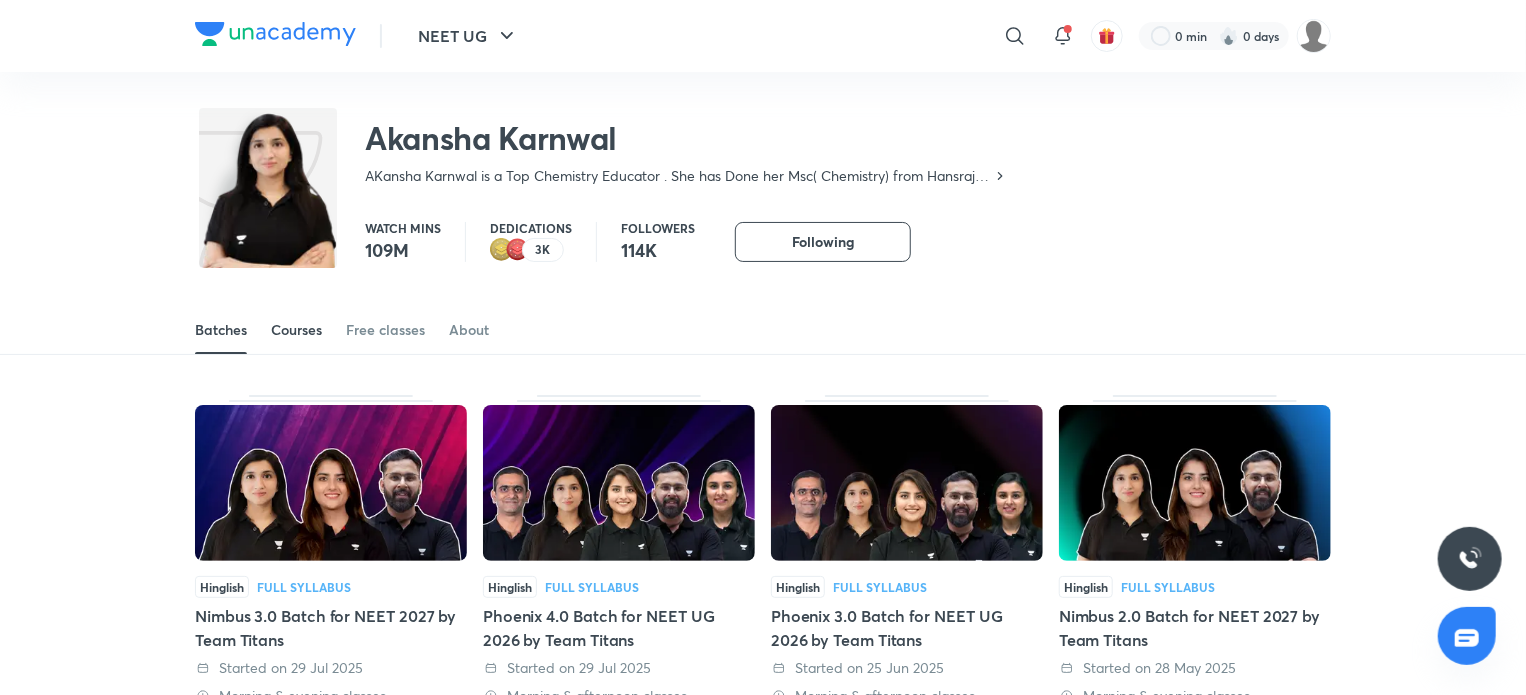 click on "Courses" at bounding box center (296, 330) 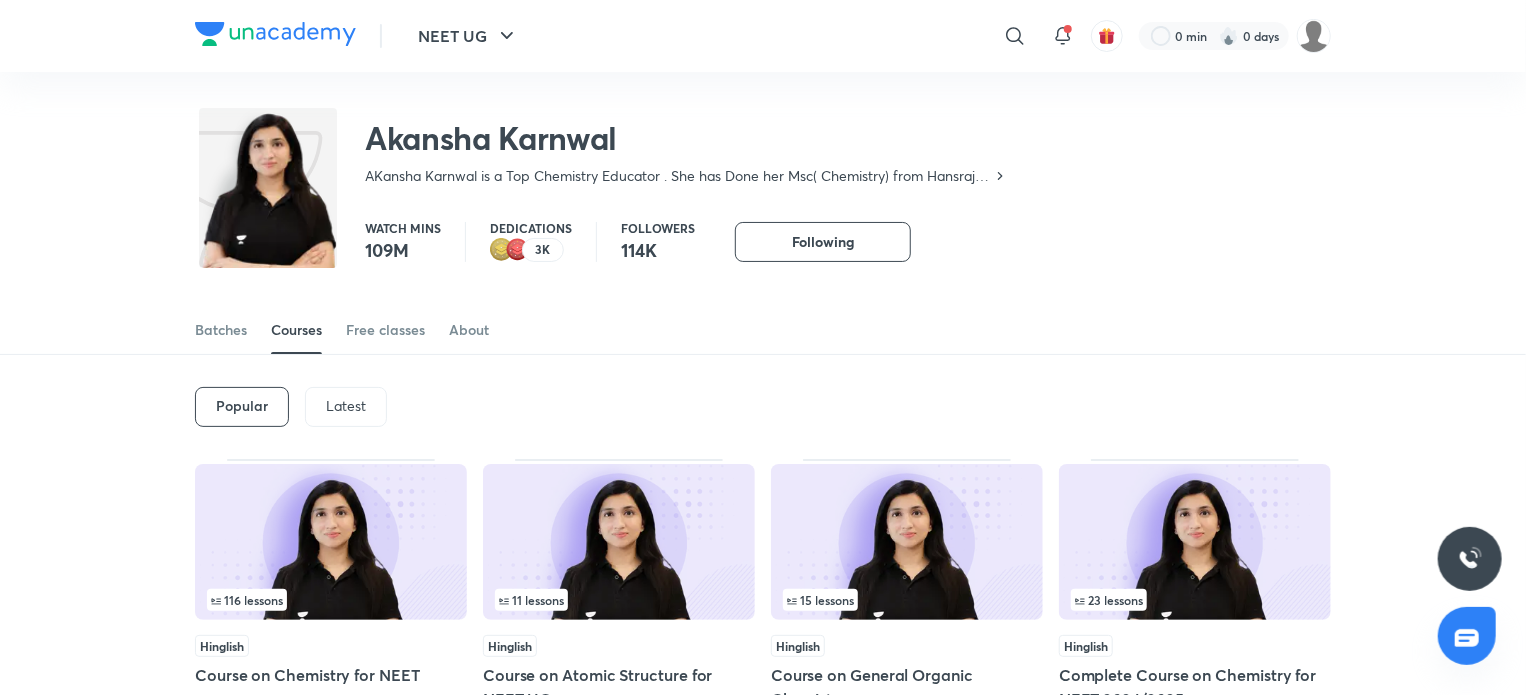 click on "Latest" at bounding box center [346, 406] 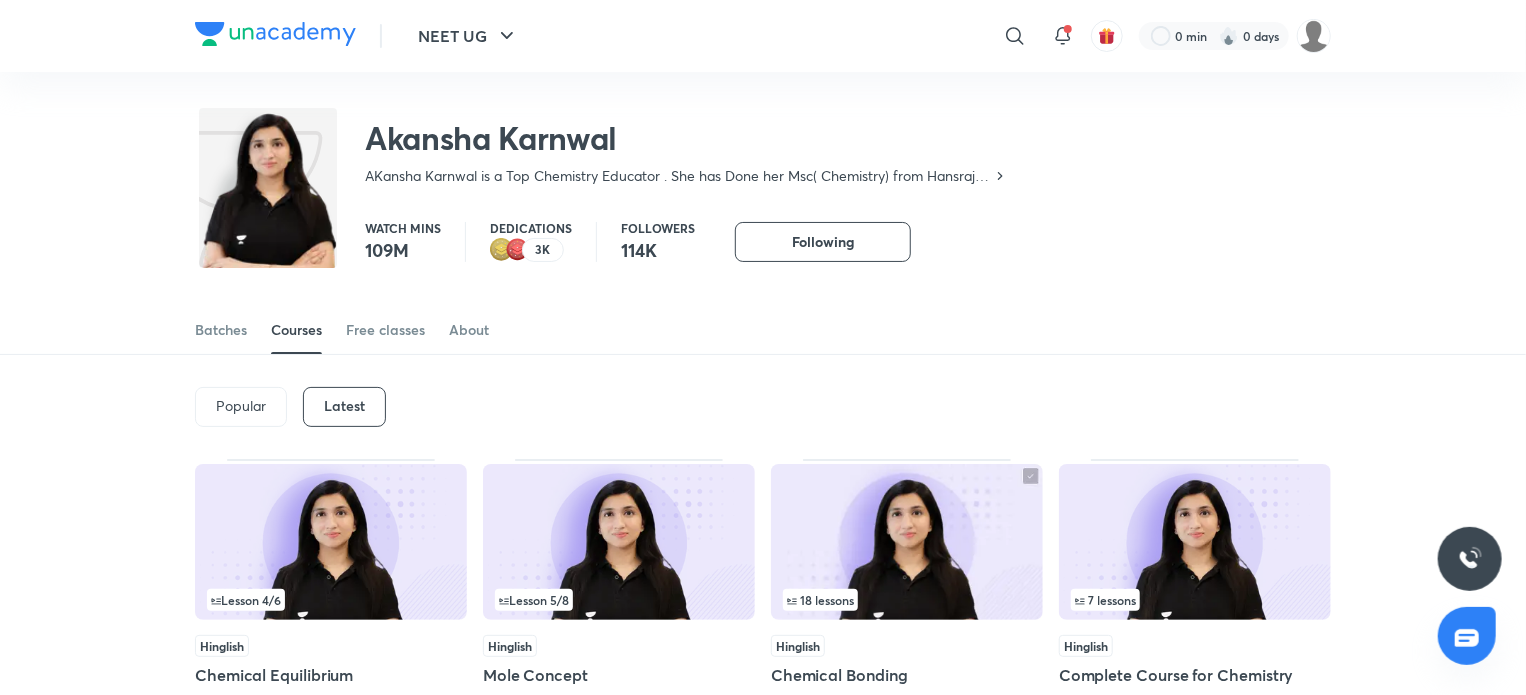 click at bounding box center [331, 542] 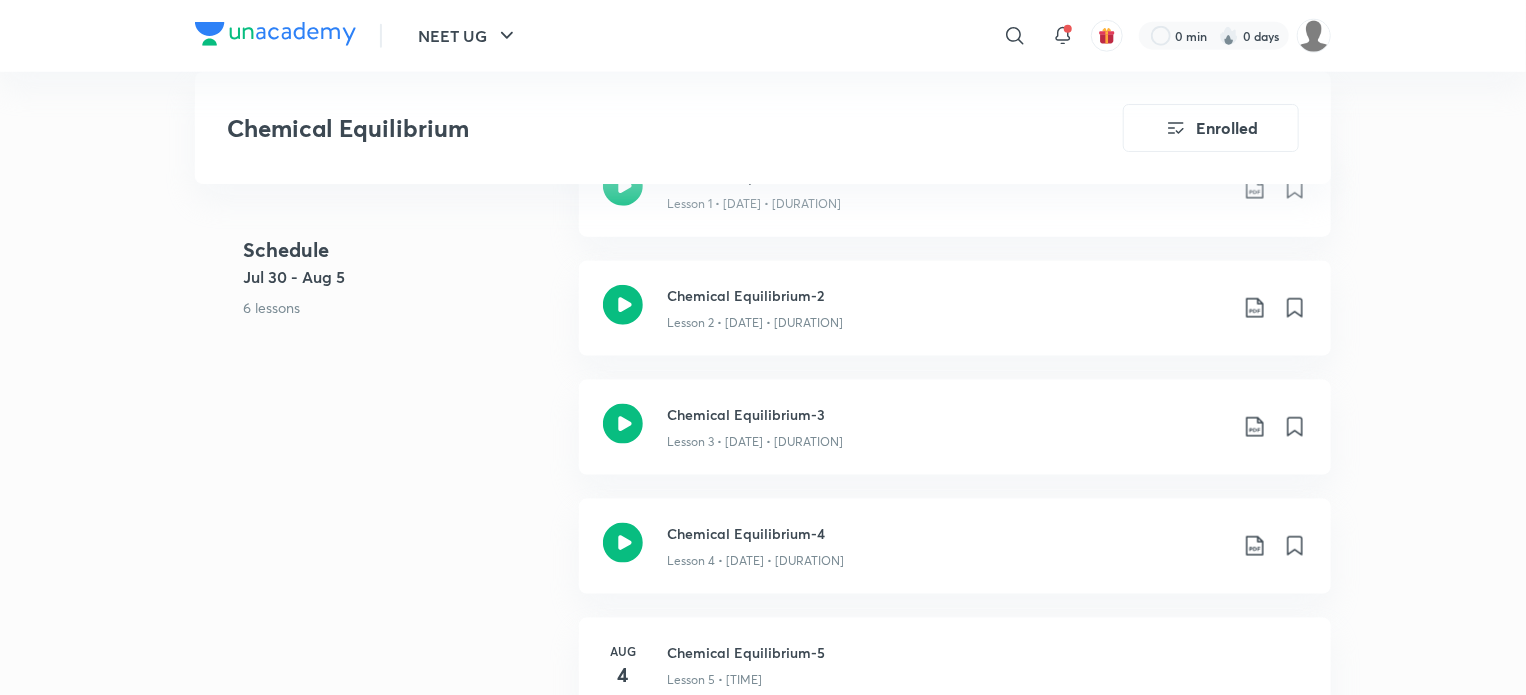 scroll, scrollTop: 1120, scrollLeft: 0, axis: vertical 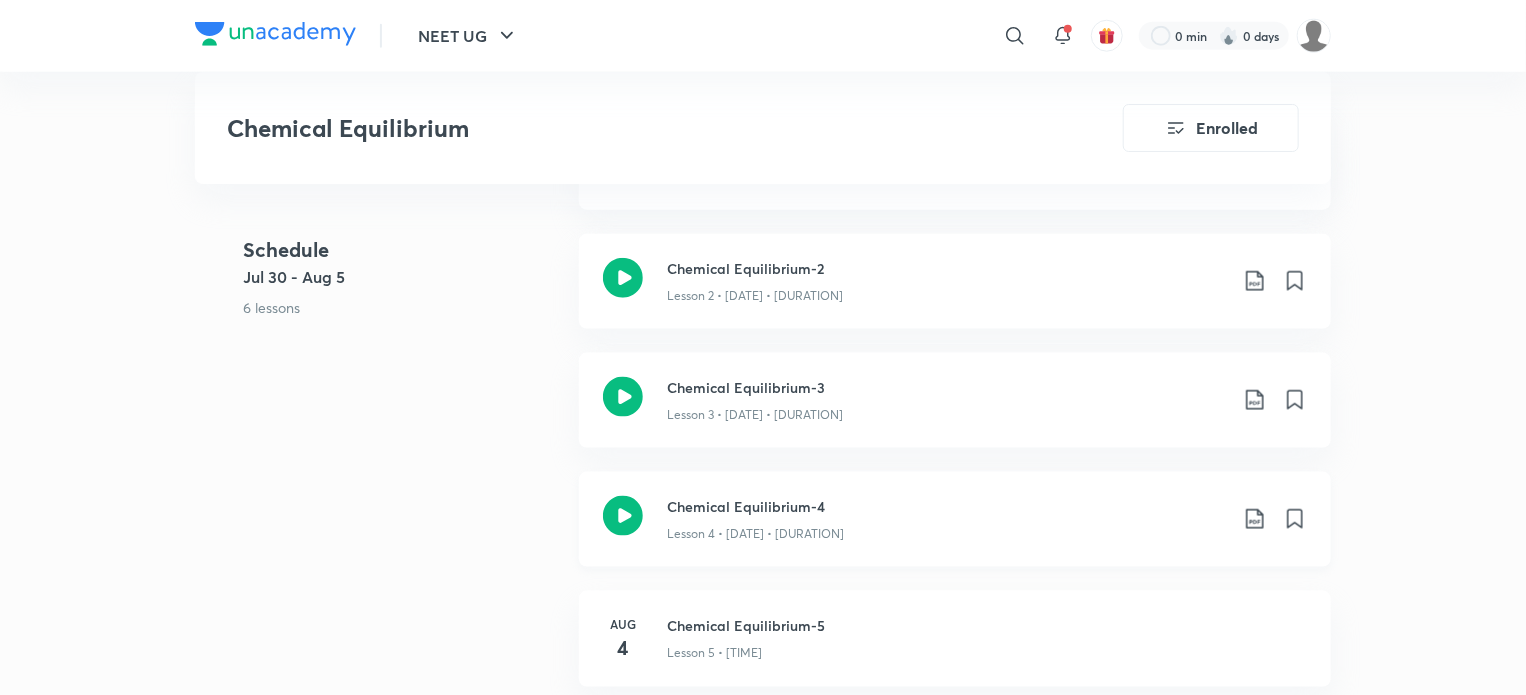 click on "Chemical Equilibrium-4" at bounding box center [947, -86] 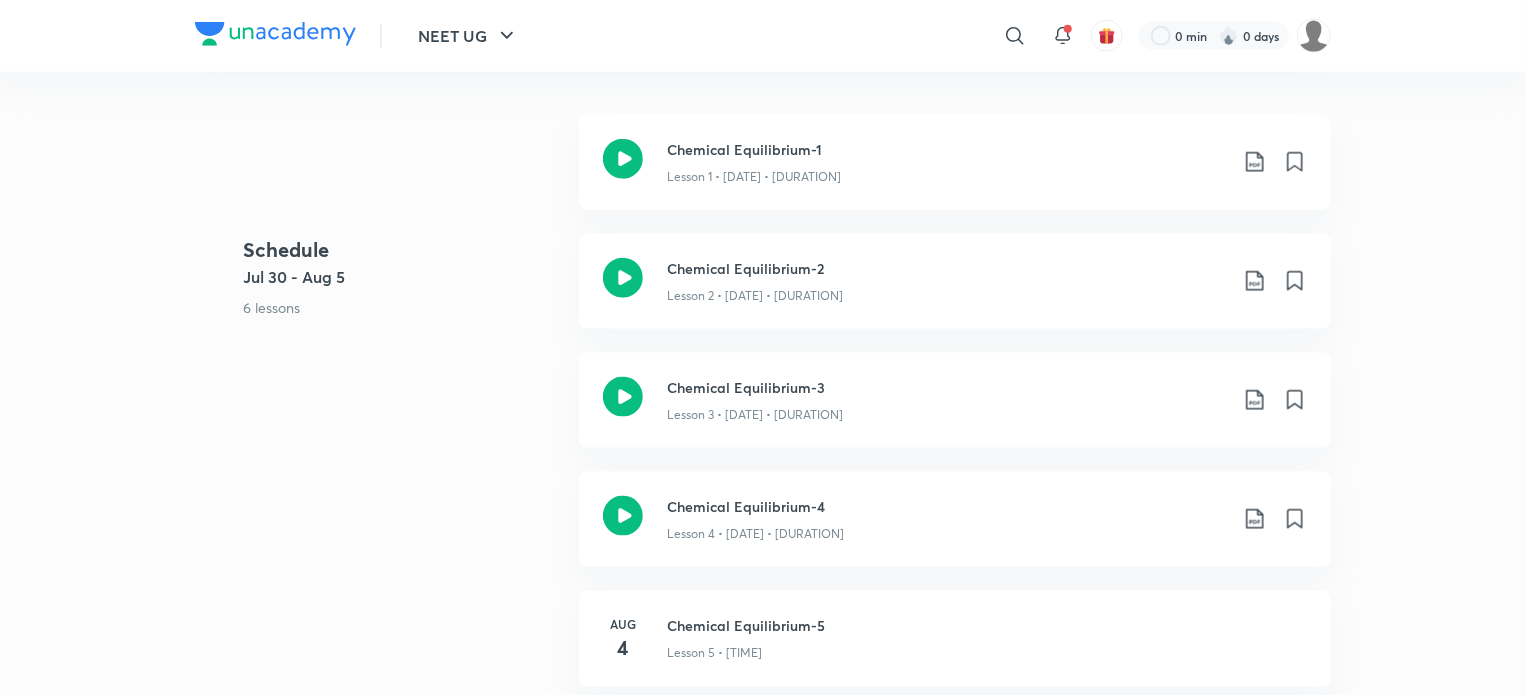 scroll, scrollTop: 0, scrollLeft: 0, axis: both 